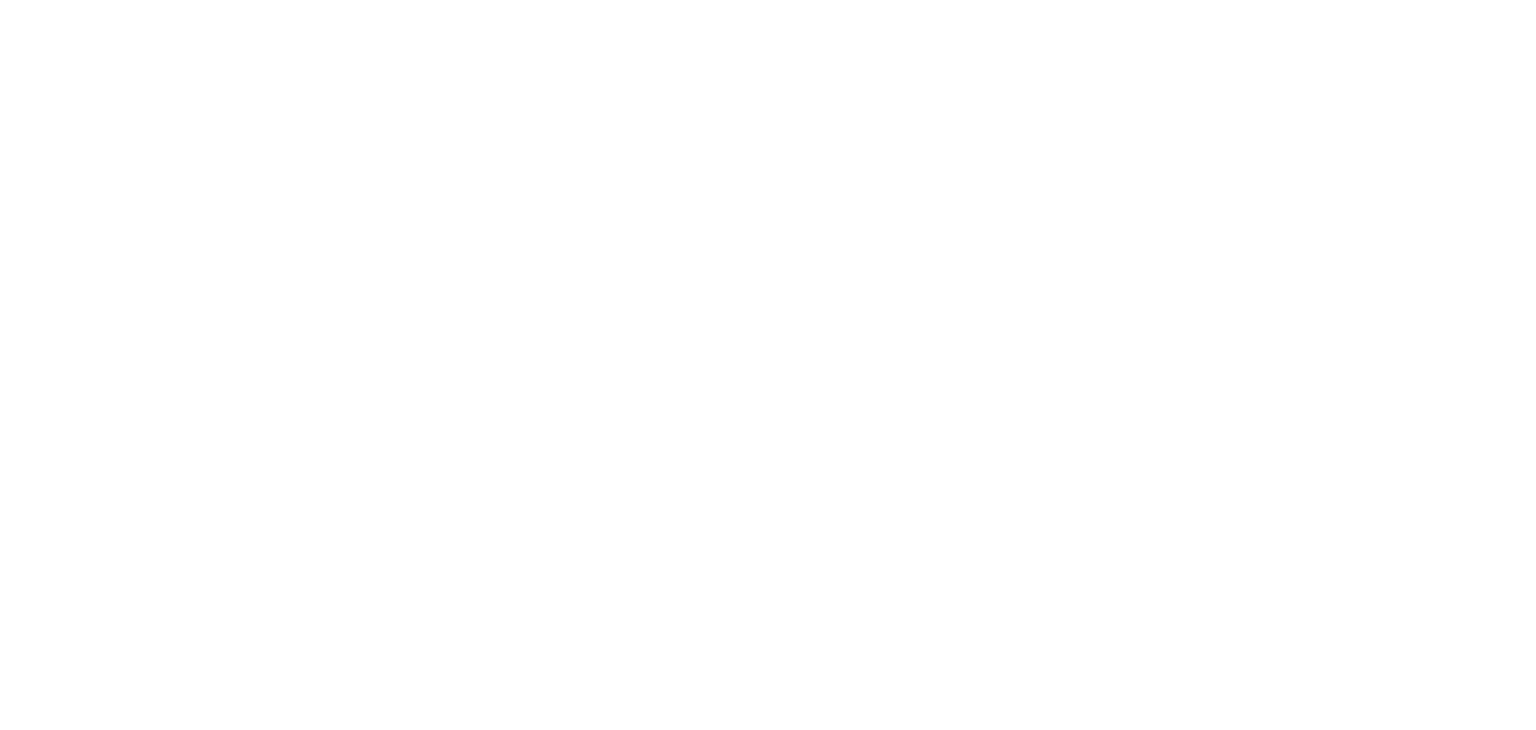 scroll, scrollTop: 0, scrollLeft: 0, axis: both 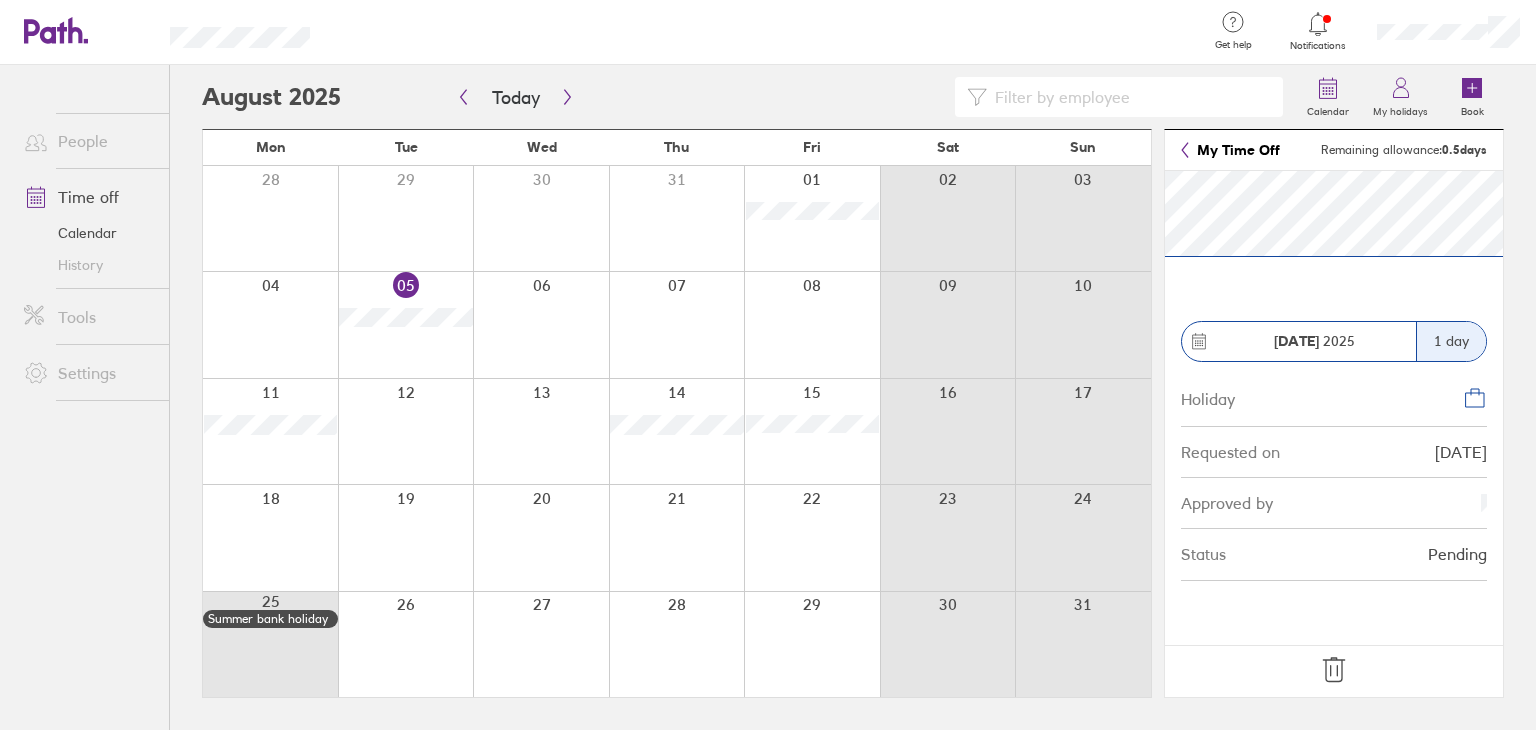 click 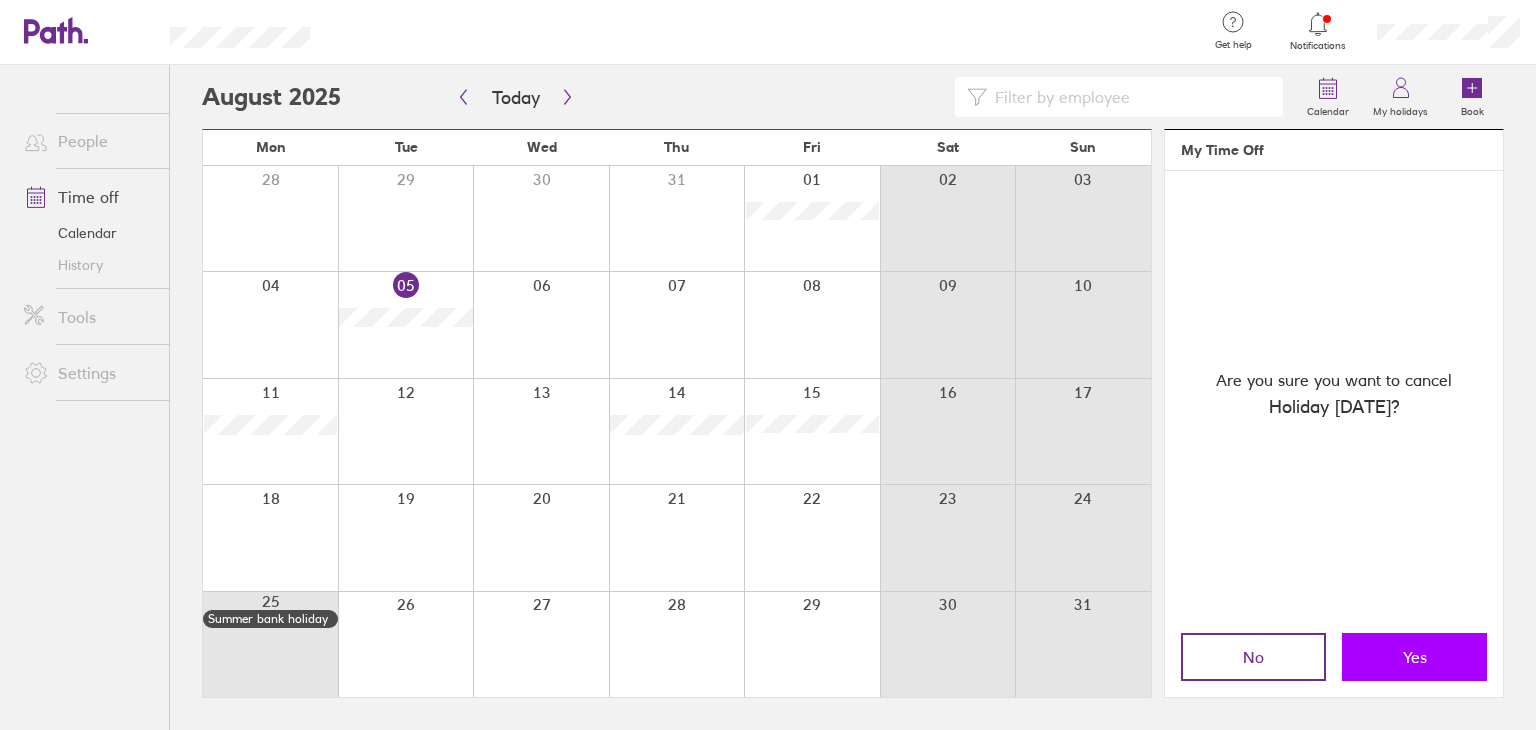 click on "Yes" at bounding box center (1414, 657) 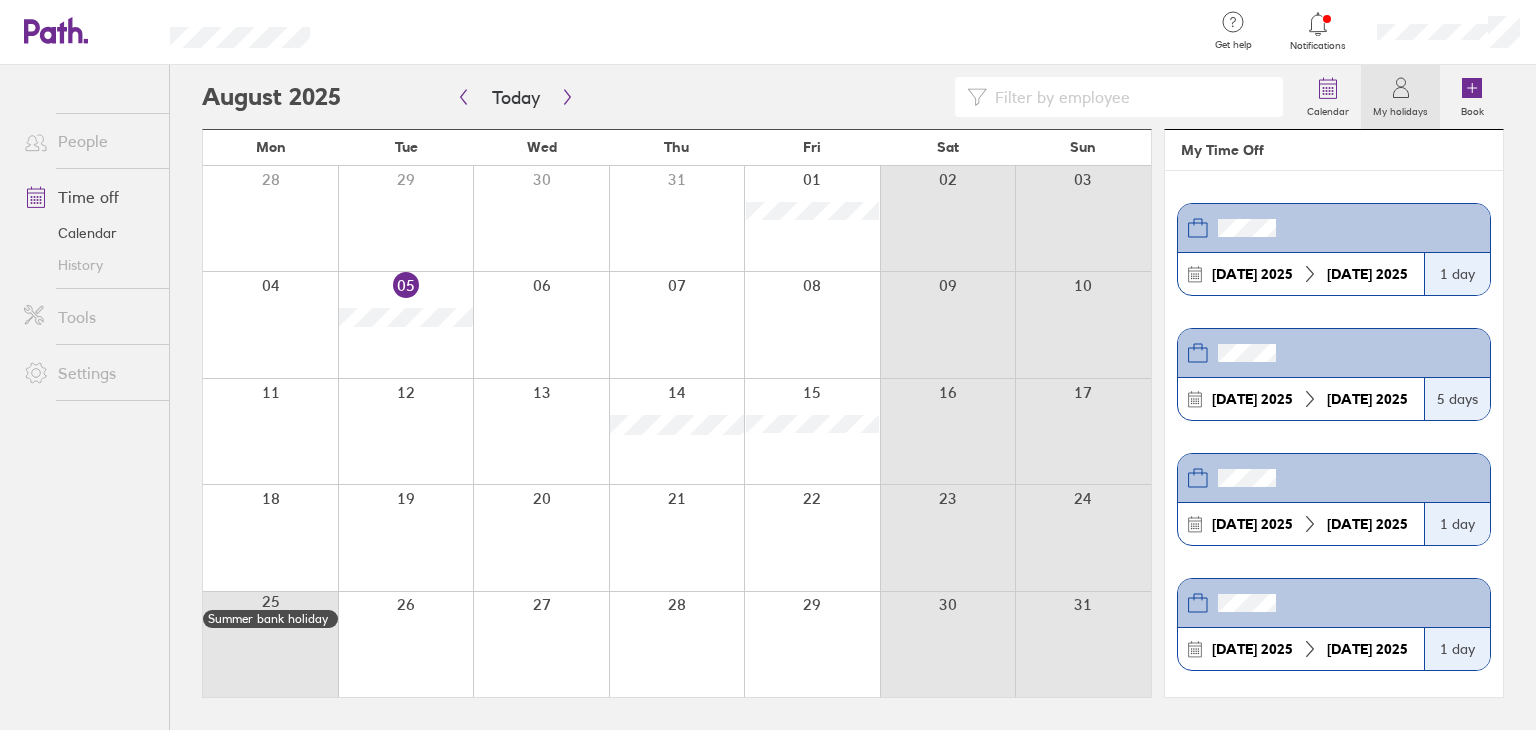 click at bounding box center [270, 431] 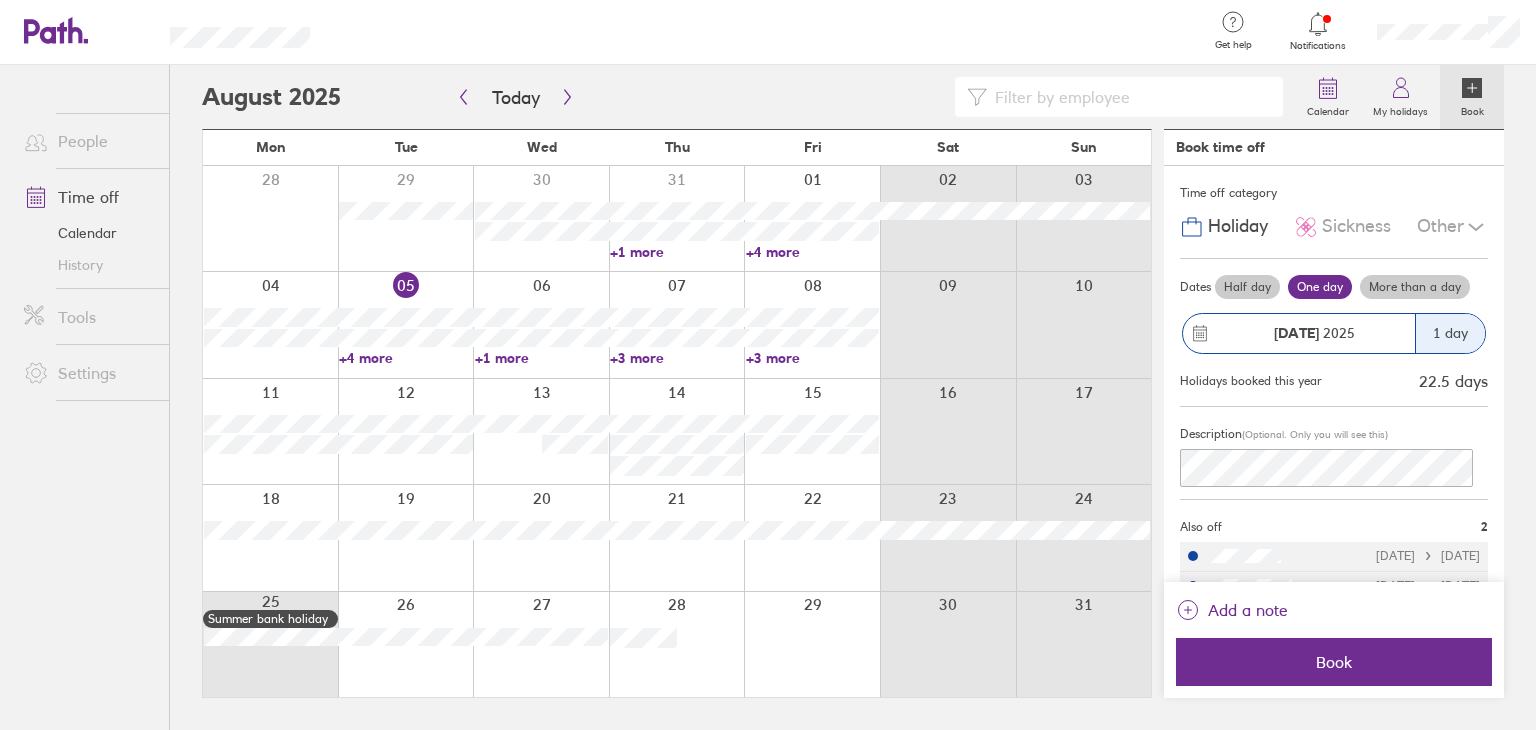 click on "Half day" at bounding box center (1247, 287) 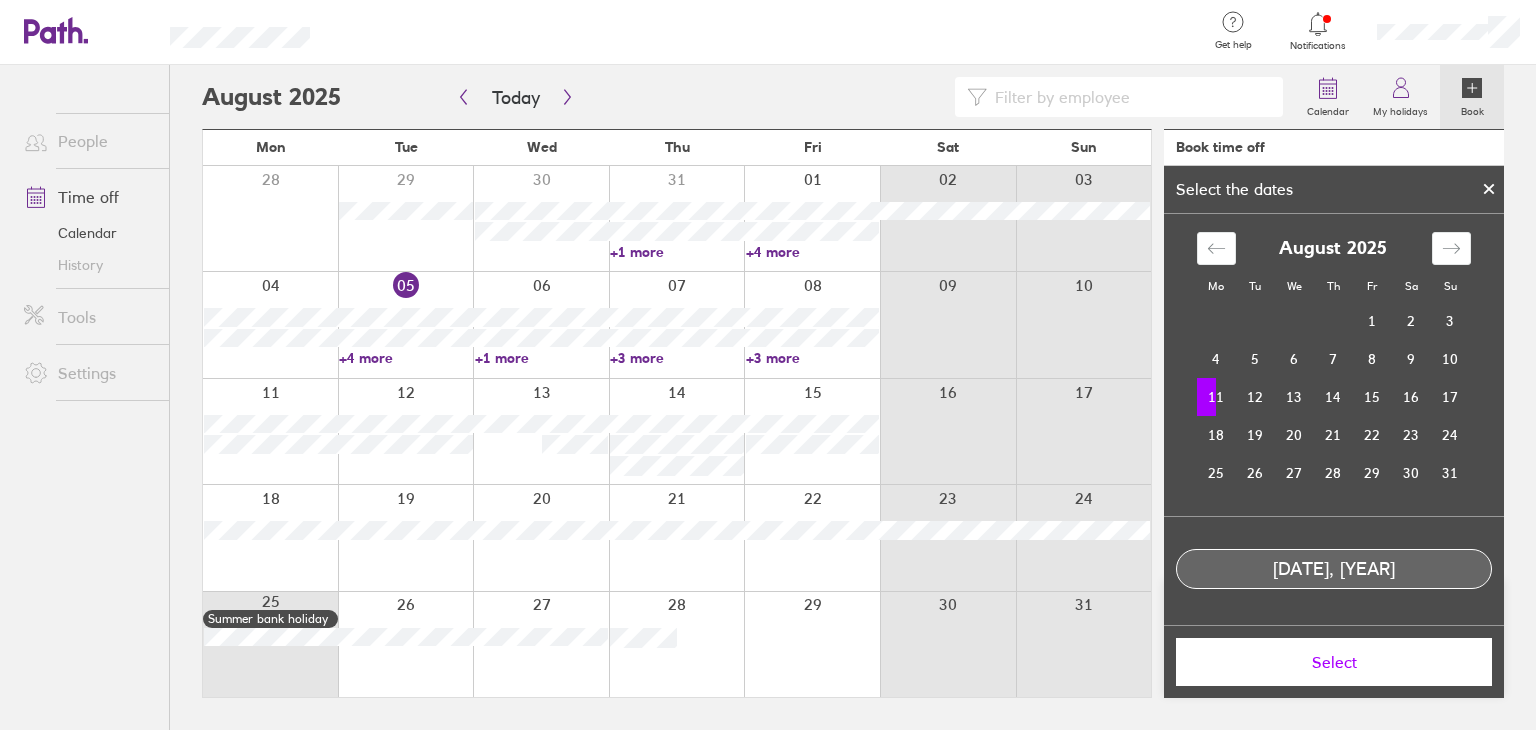 click on "Select" at bounding box center (1334, 662) 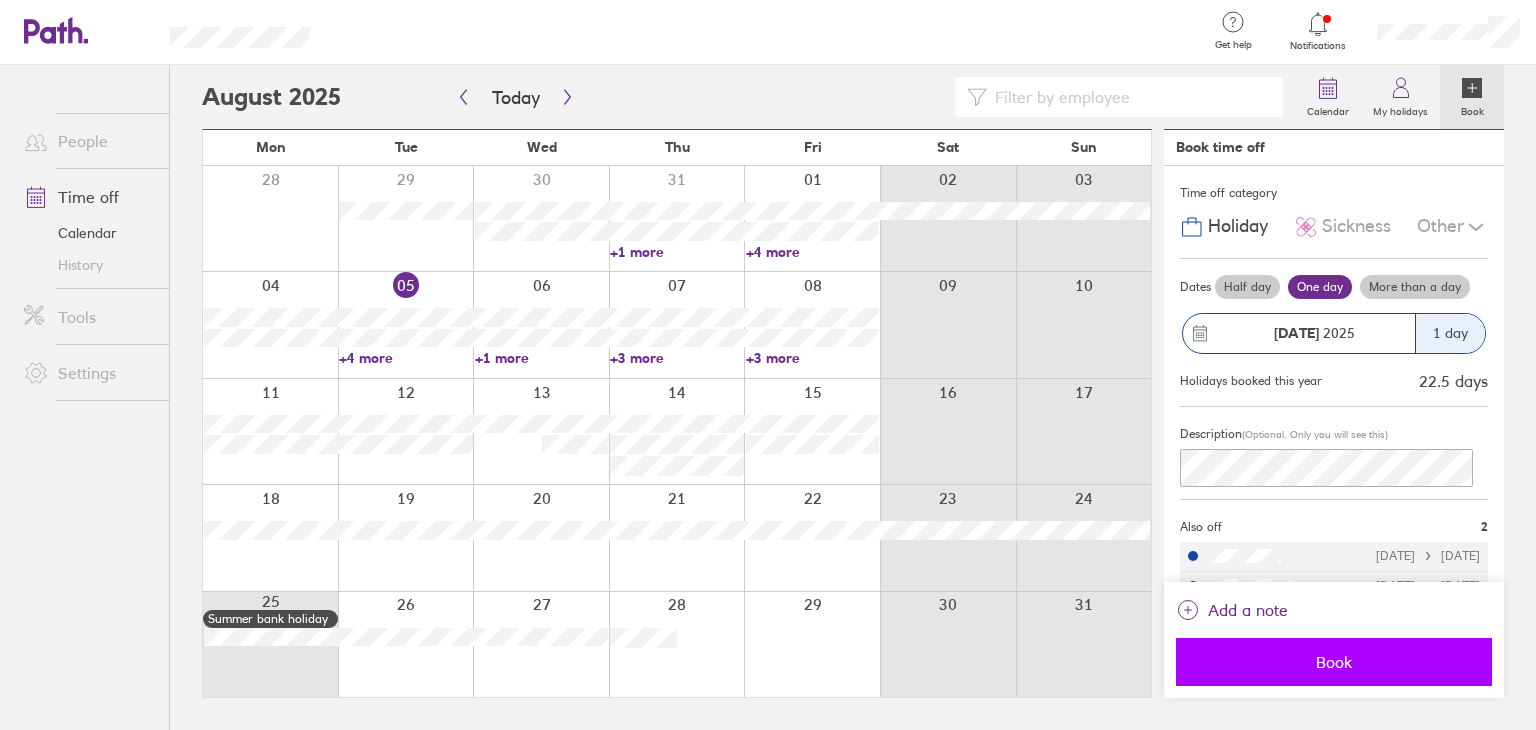 click on "Book" at bounding box center (1334, 662) 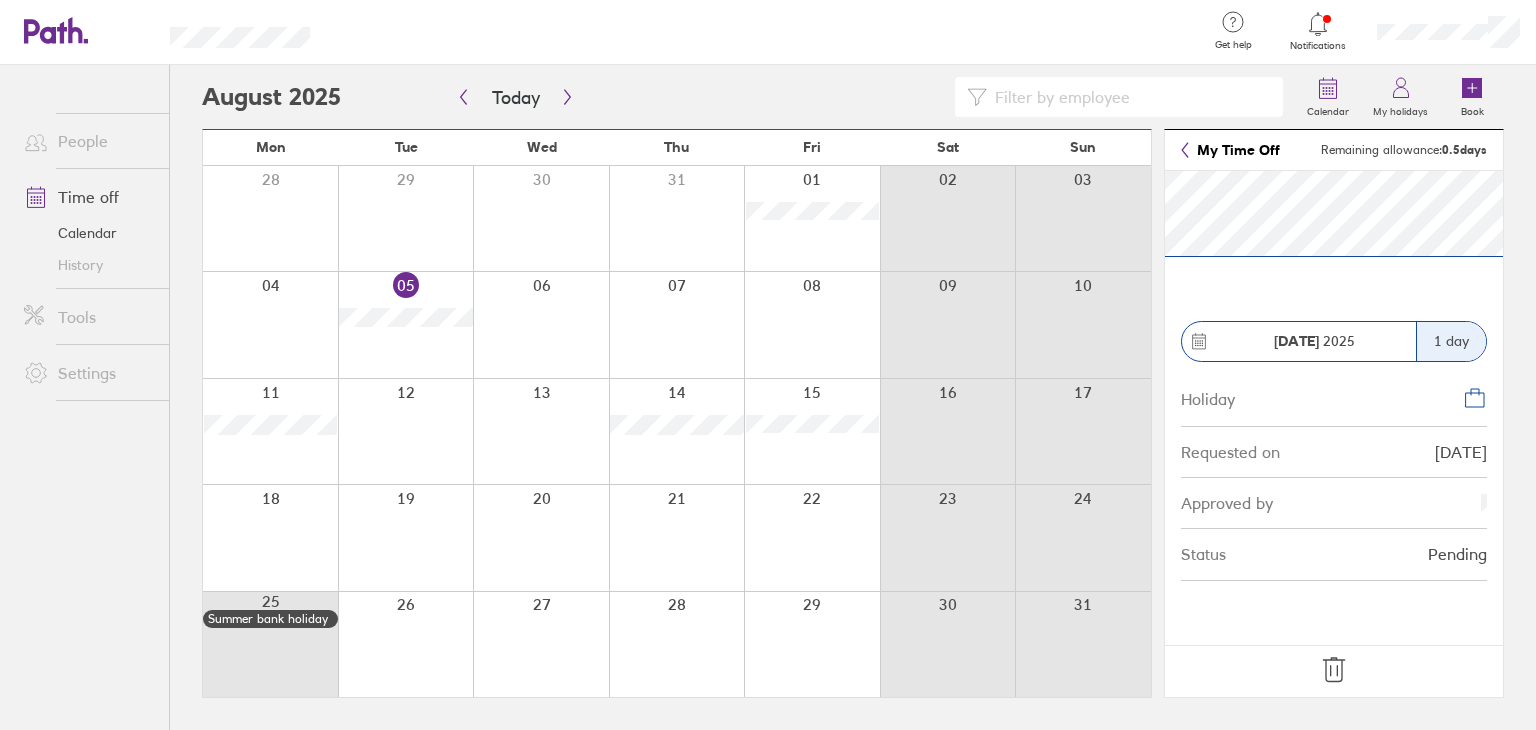 click 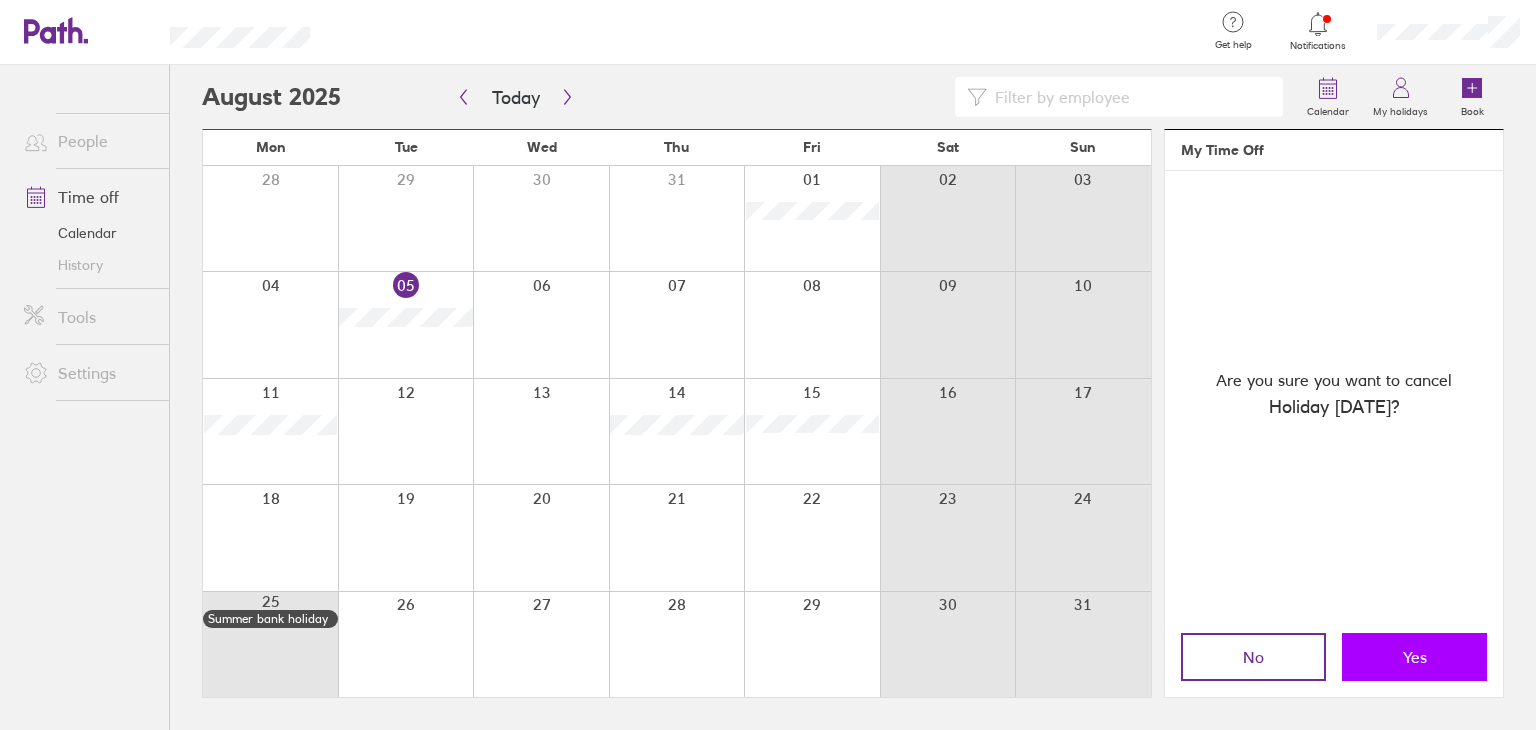 click on "Yes" at bounding box center (1414, 657) 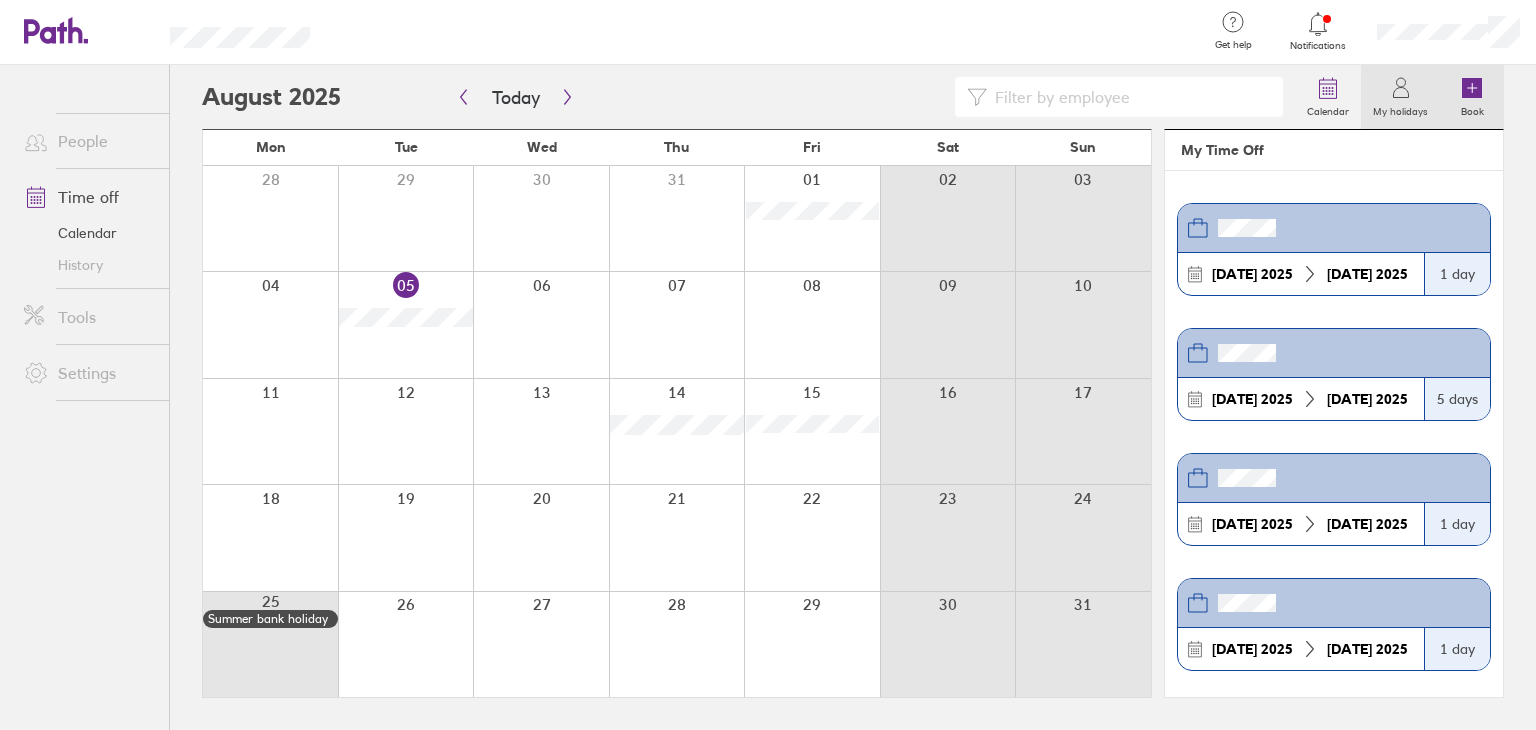click 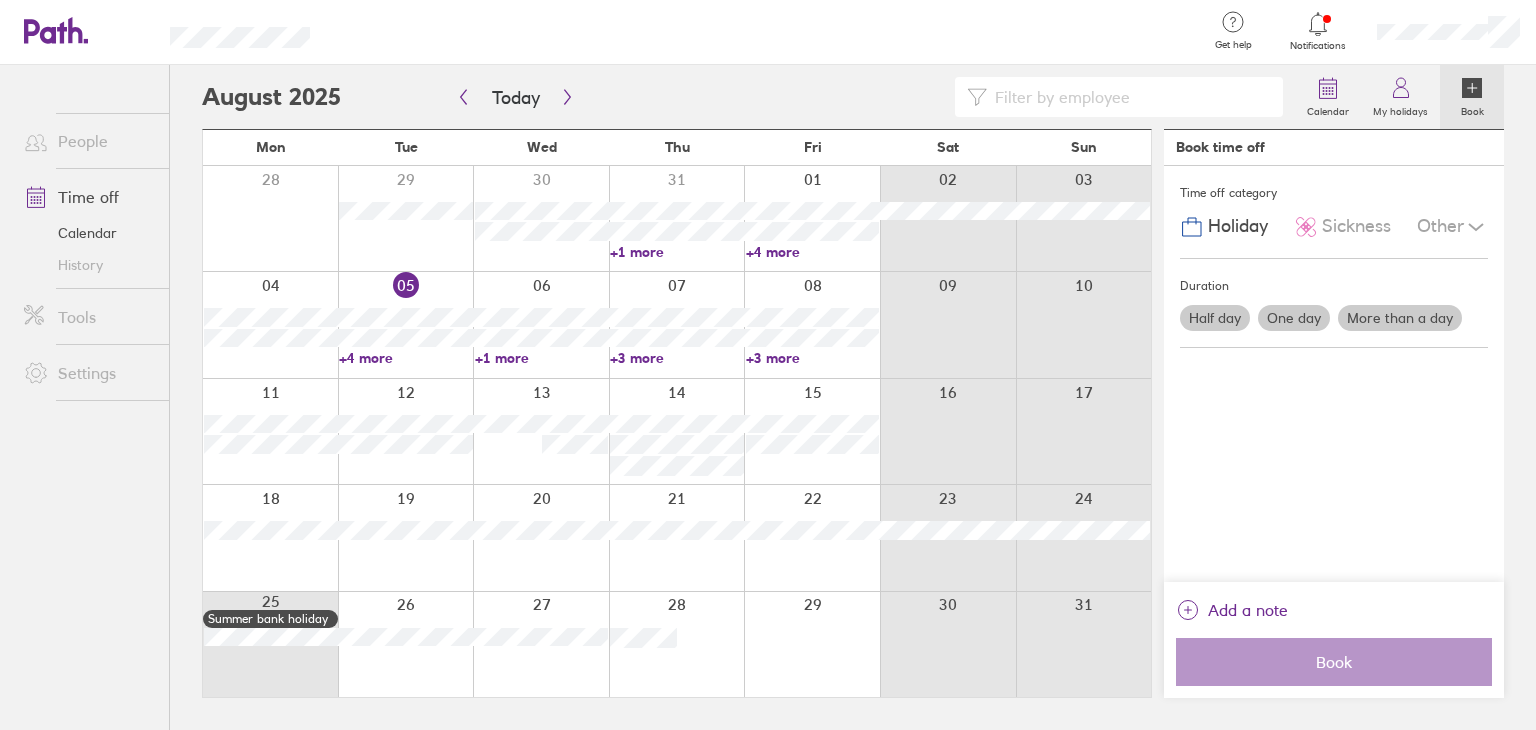 click at bounding box center (270, 431) 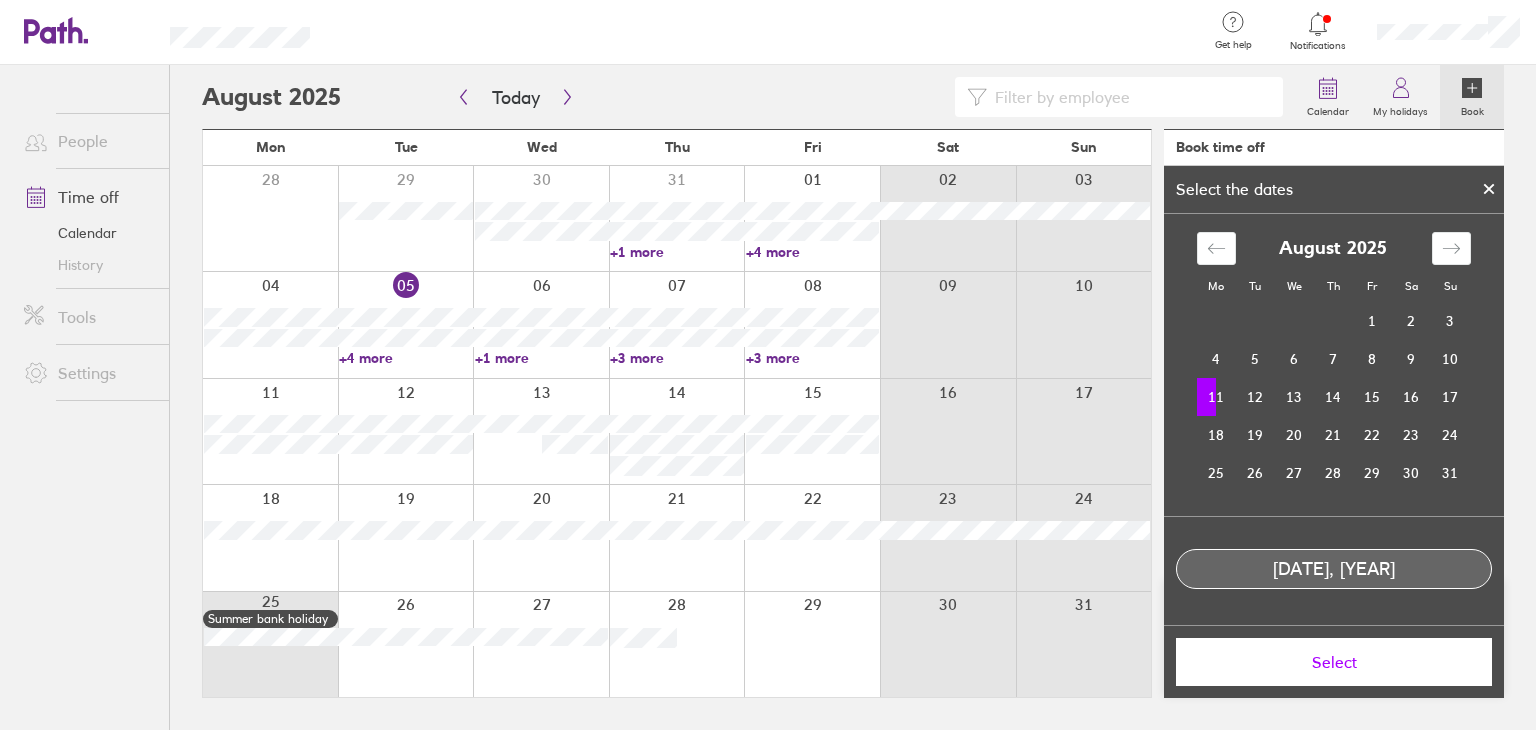 click on "Select" at bounding box center [1334, 662] 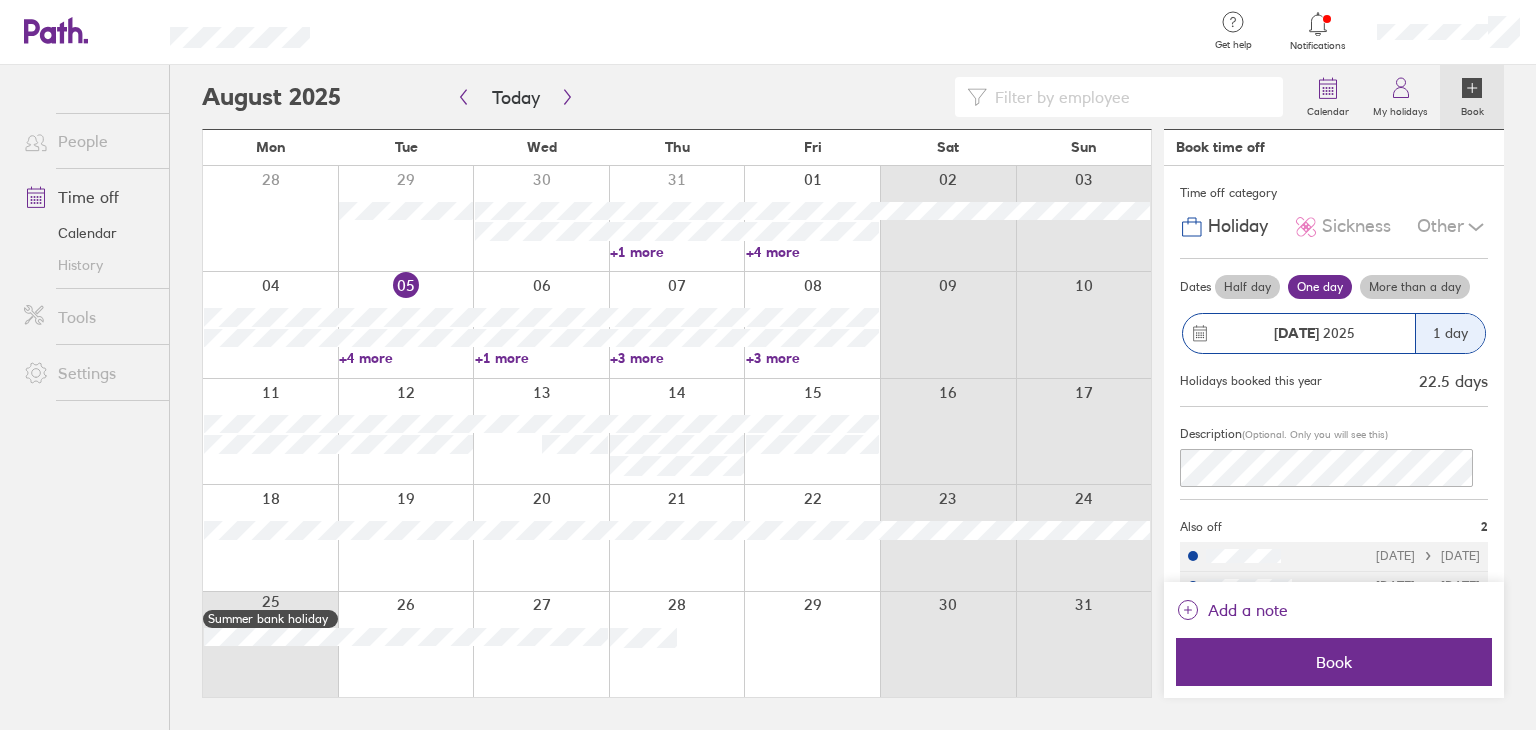 click on "Half day" at bounding box center (1247, 287) 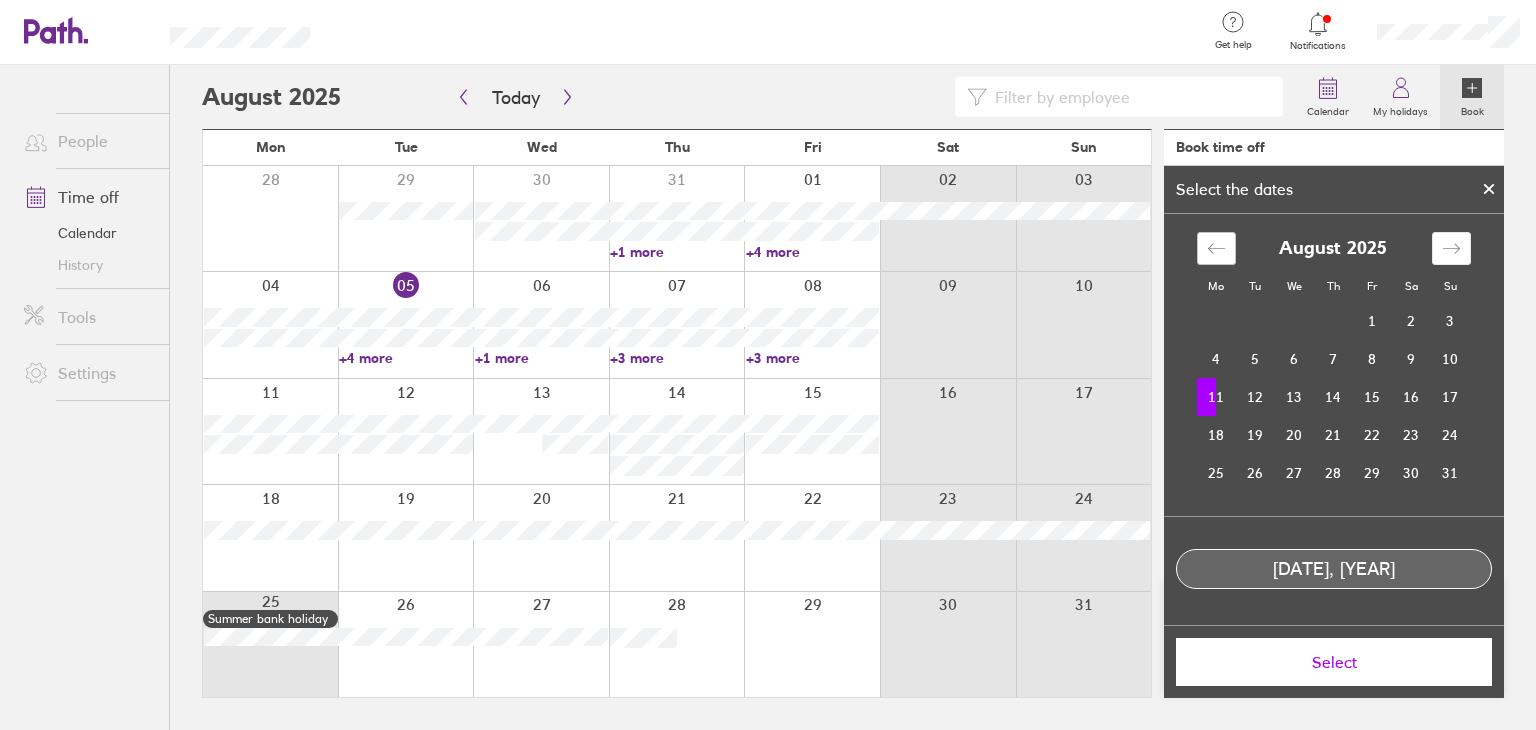 click 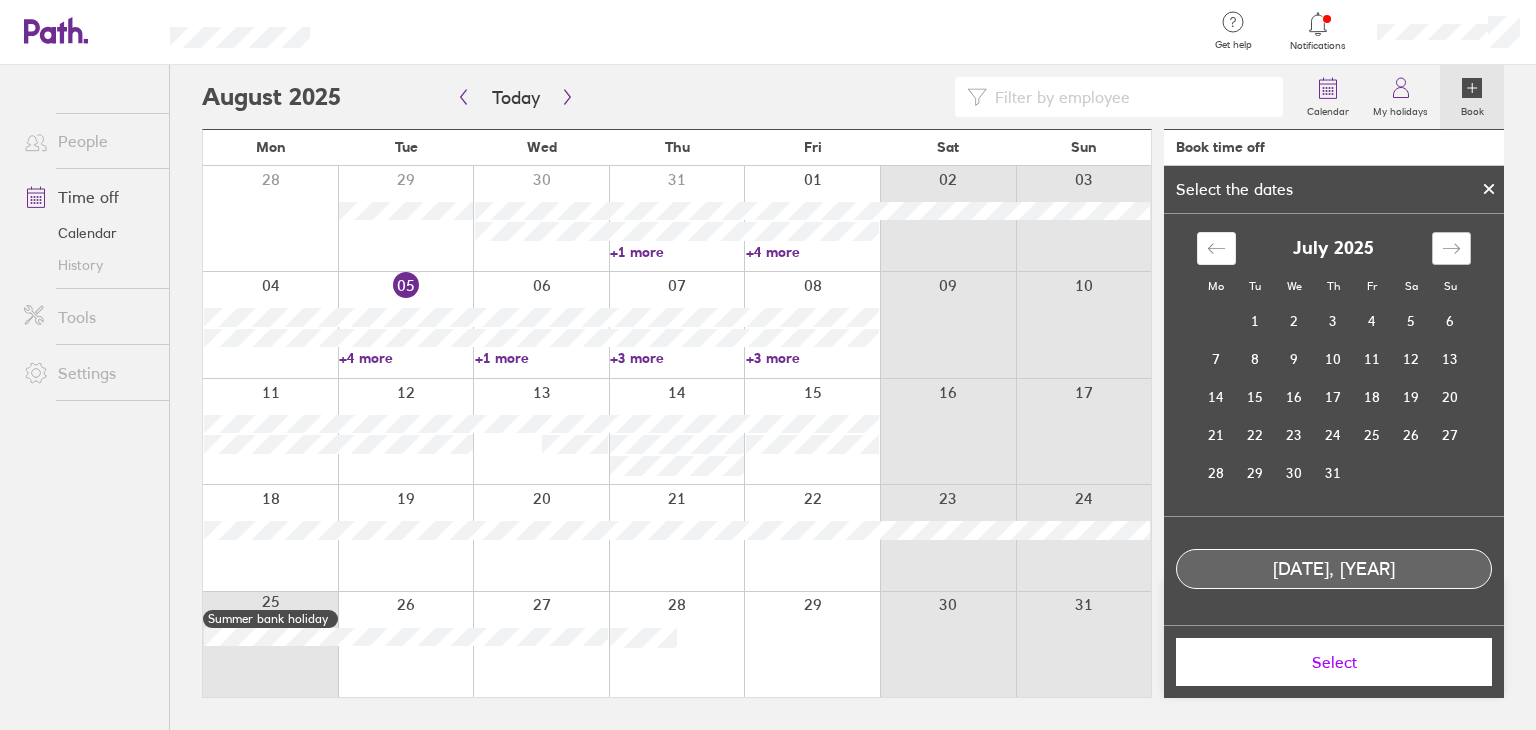 click at bounding box center (1451, 248) 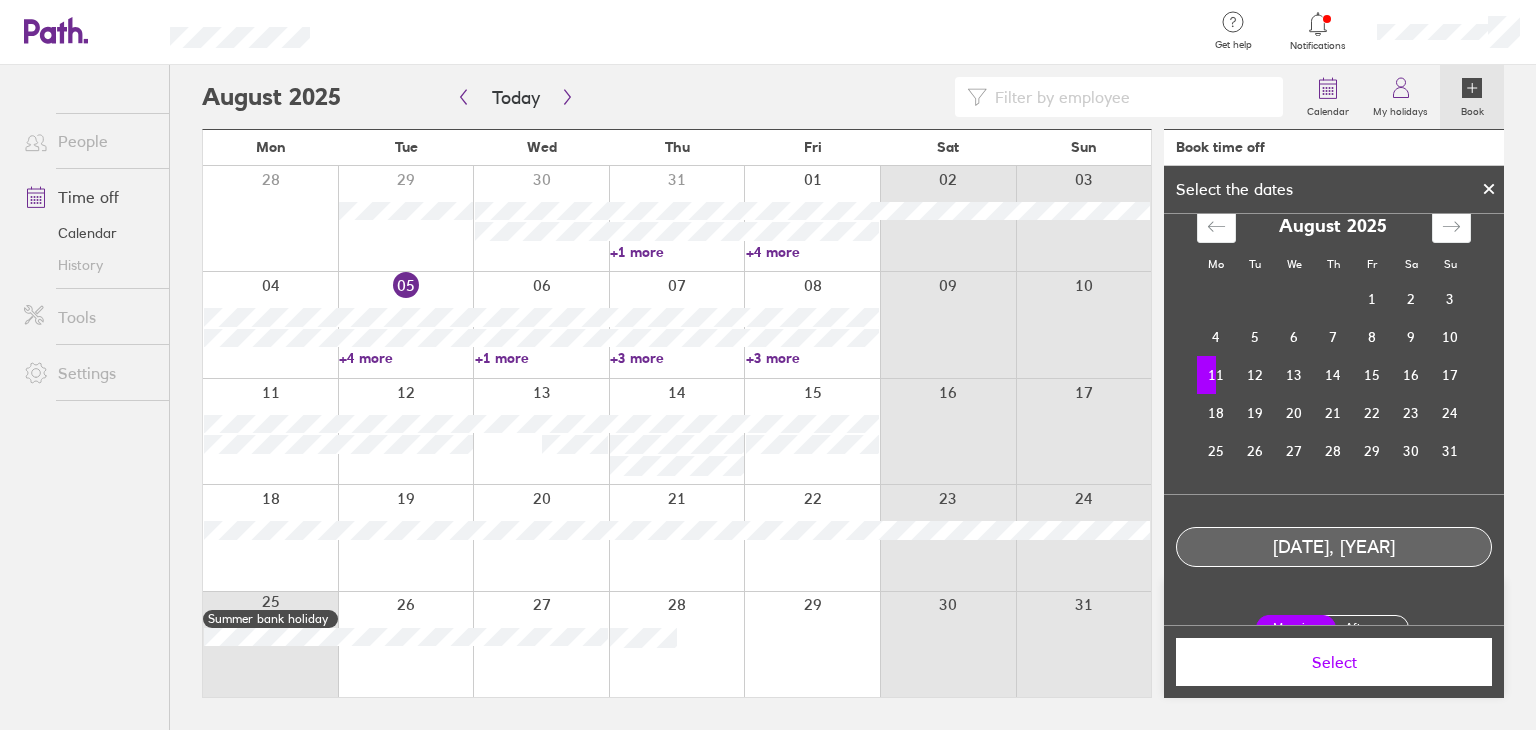 scroll, scrollTop: 52, scrollLeft: 0, axis: vertical 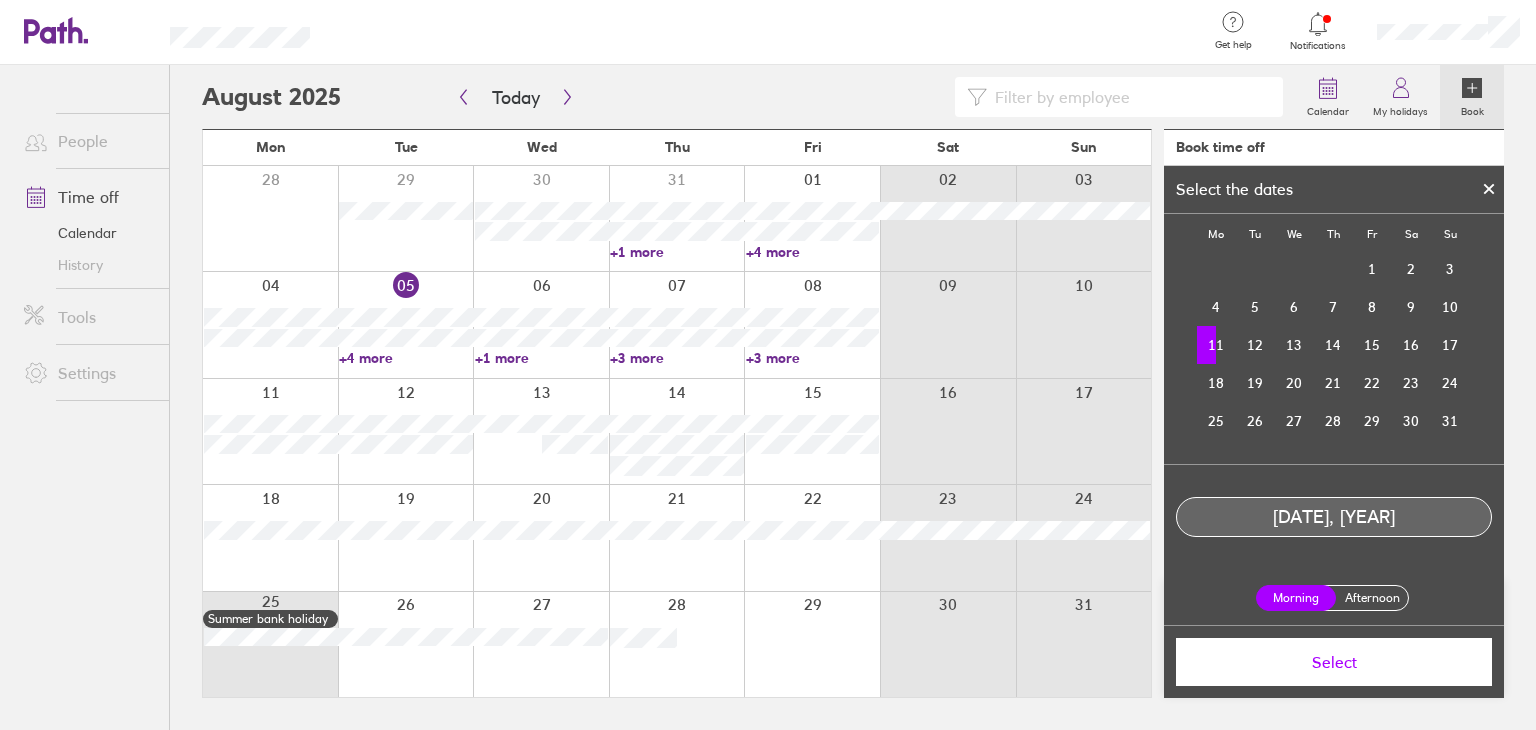 click on "Morning" at bounding box center (1296, 598) 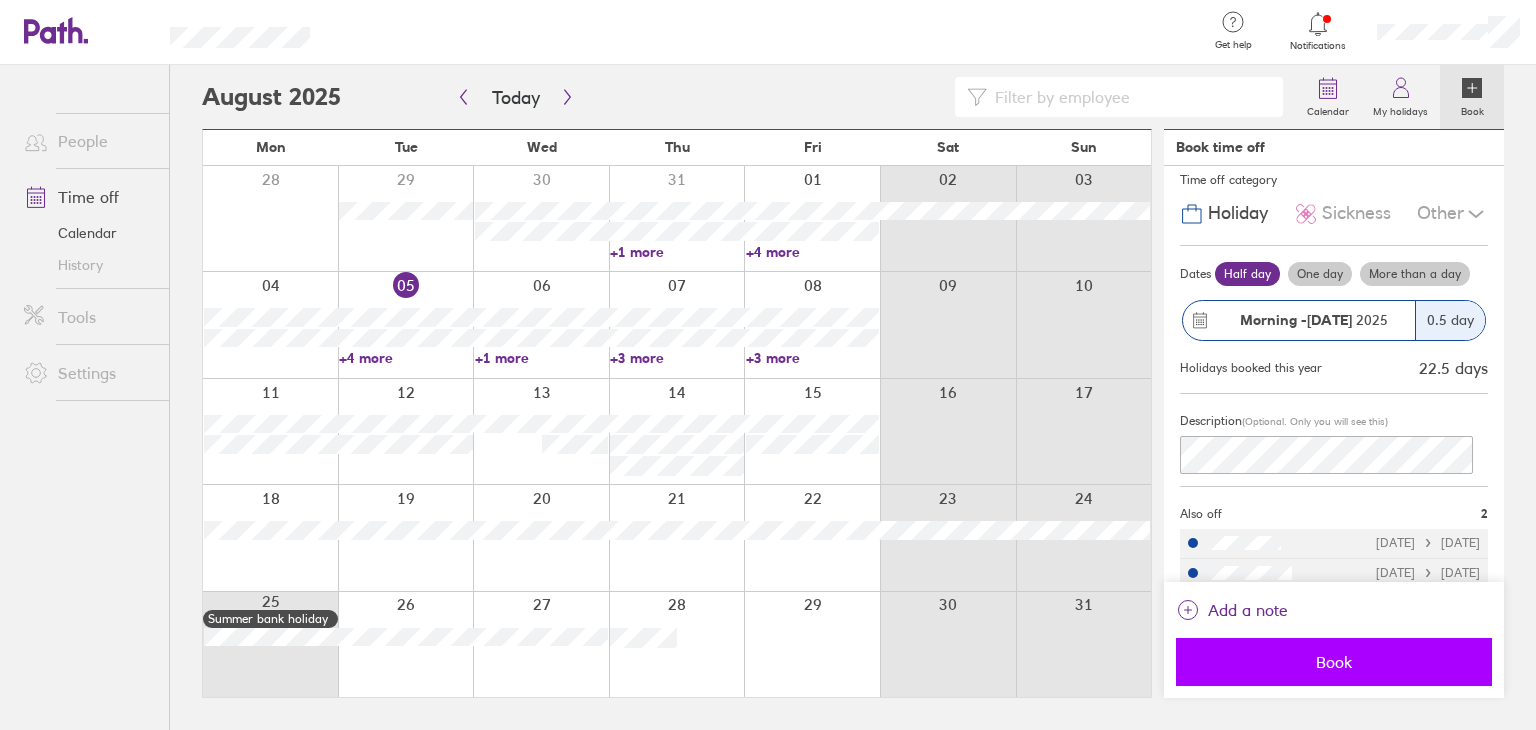 scroll, scrollTop: 29, scrollLeft: 0, axis: vertical 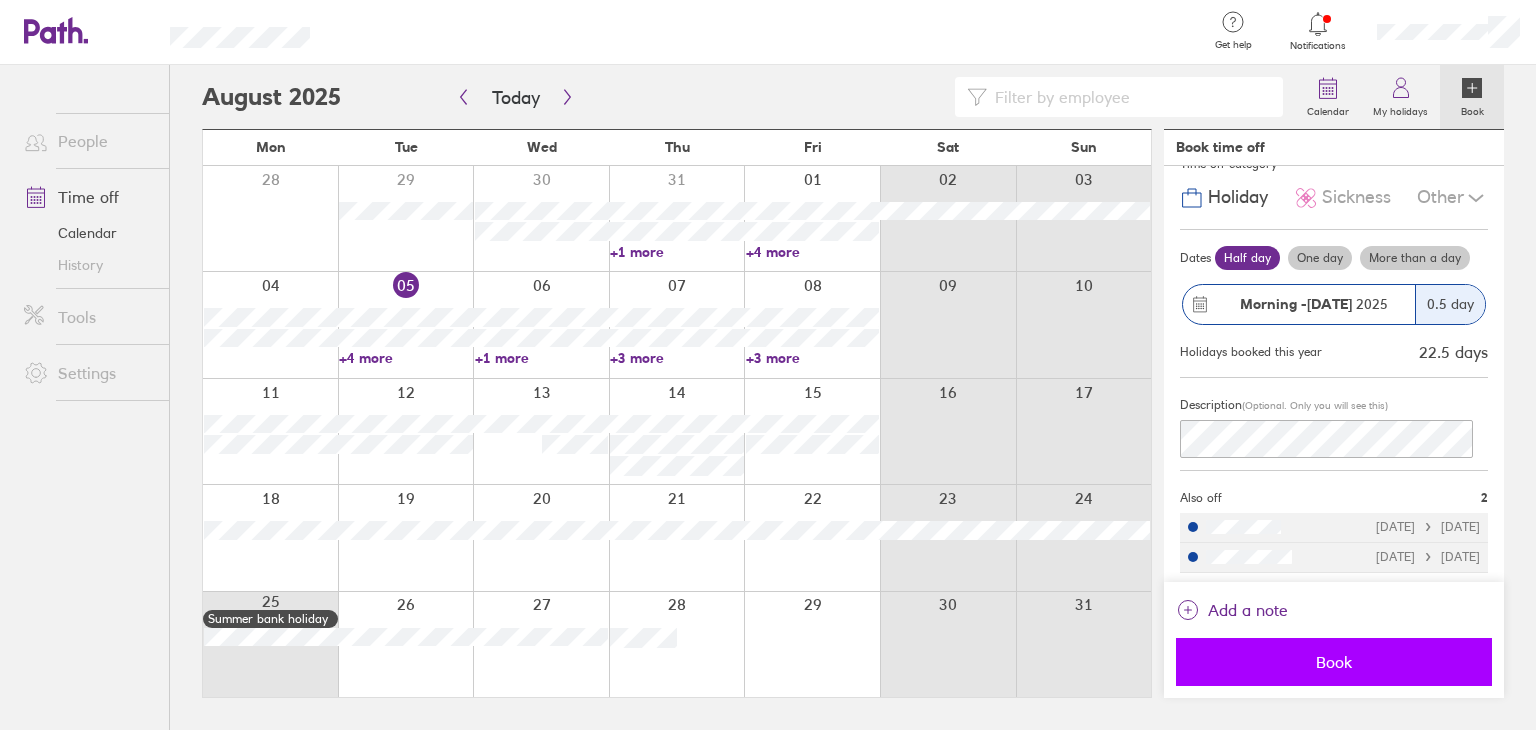 click on "Book" at bounding box center (1334, 662) 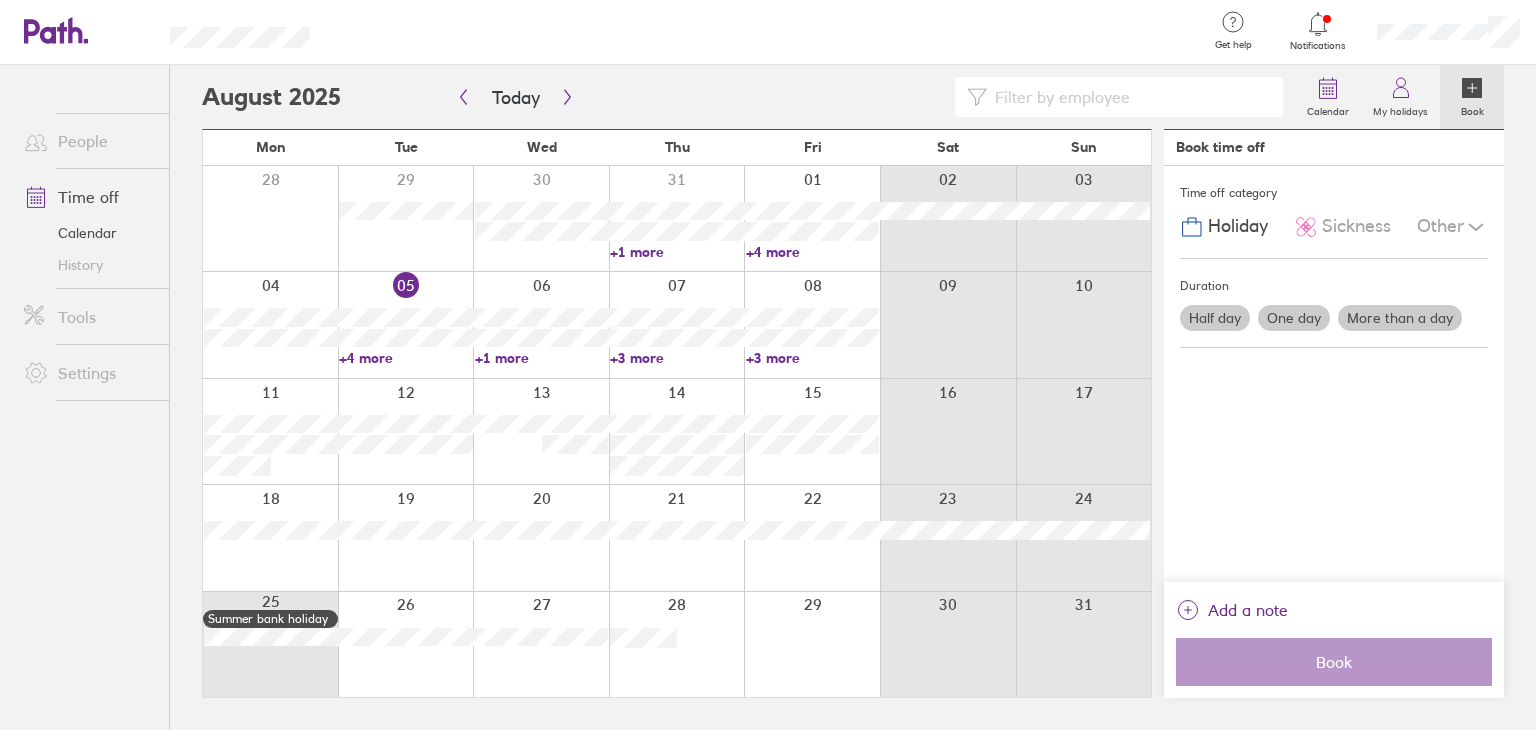 scroll, scrollTop: 0, scrollLeft: 0, axis: both 